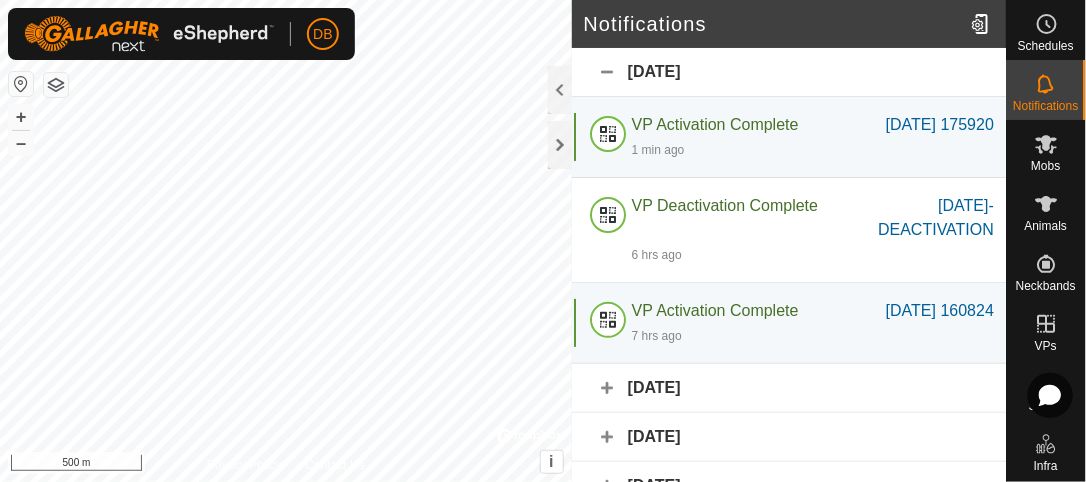 scroll, scrollTop: 0, scrollLeft: 0, axis: both 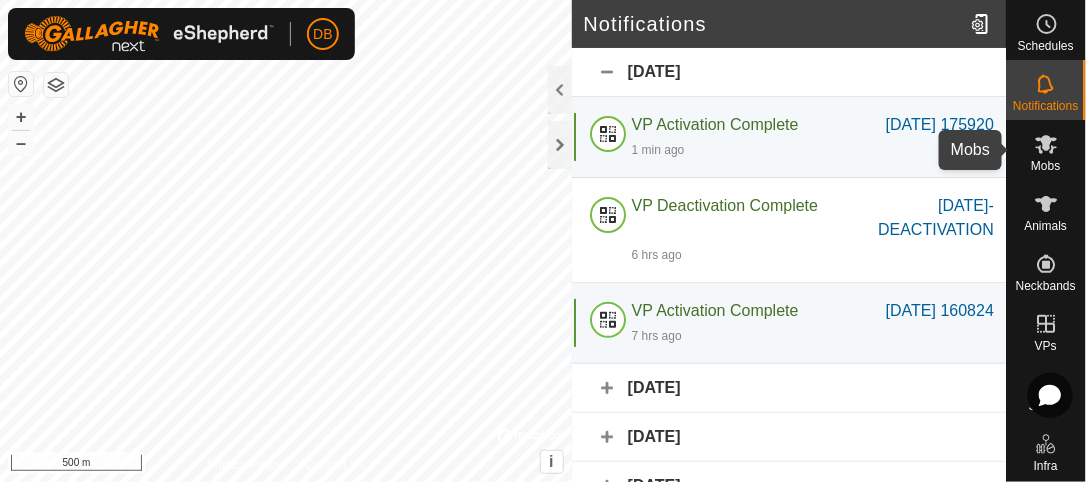 click on "Mobs" at bounding box center (1046, 166) 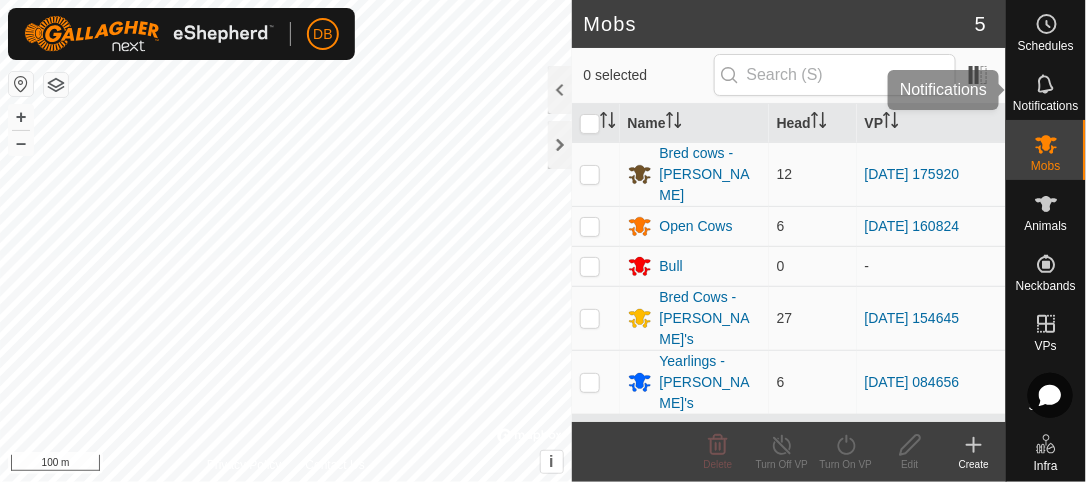 click 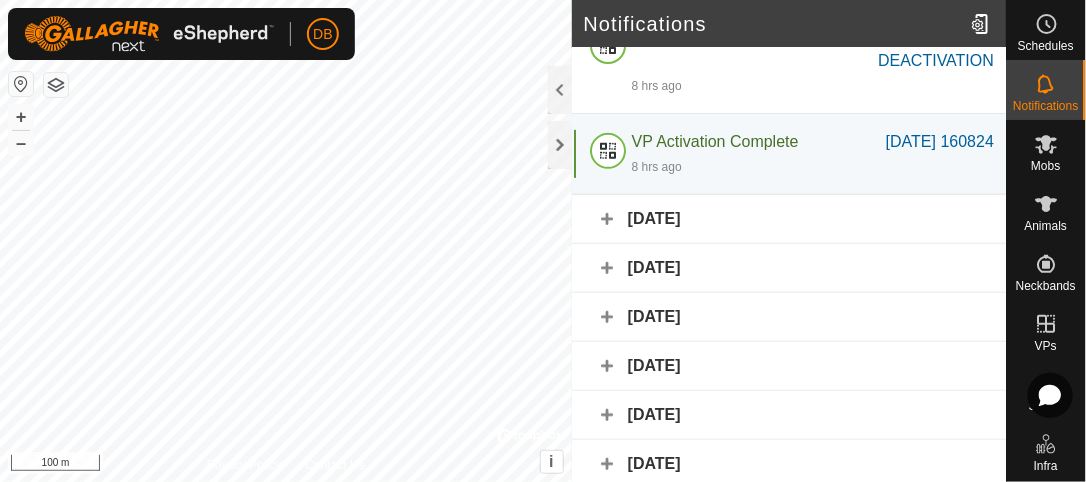 scroll, scrollTop: 0, scrollLeft: 0, axis: both 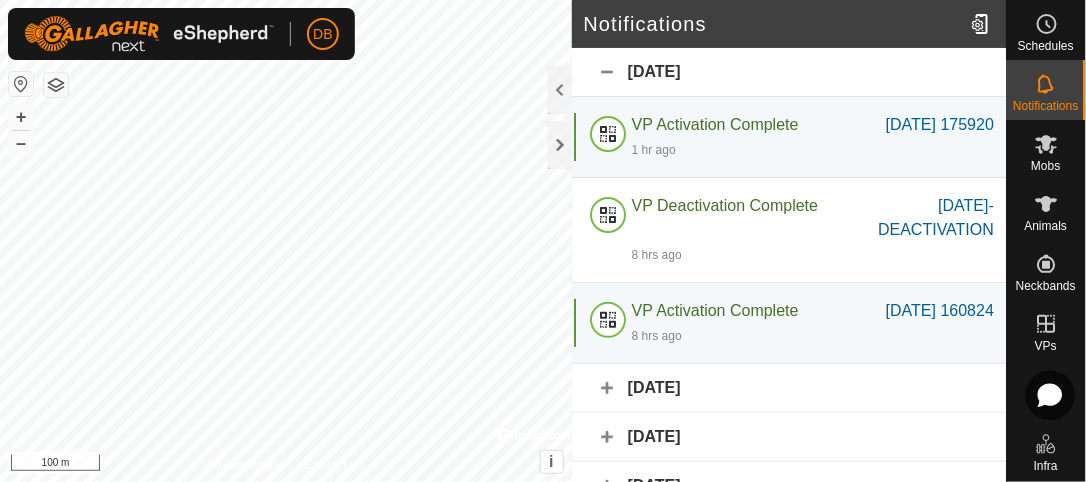 click 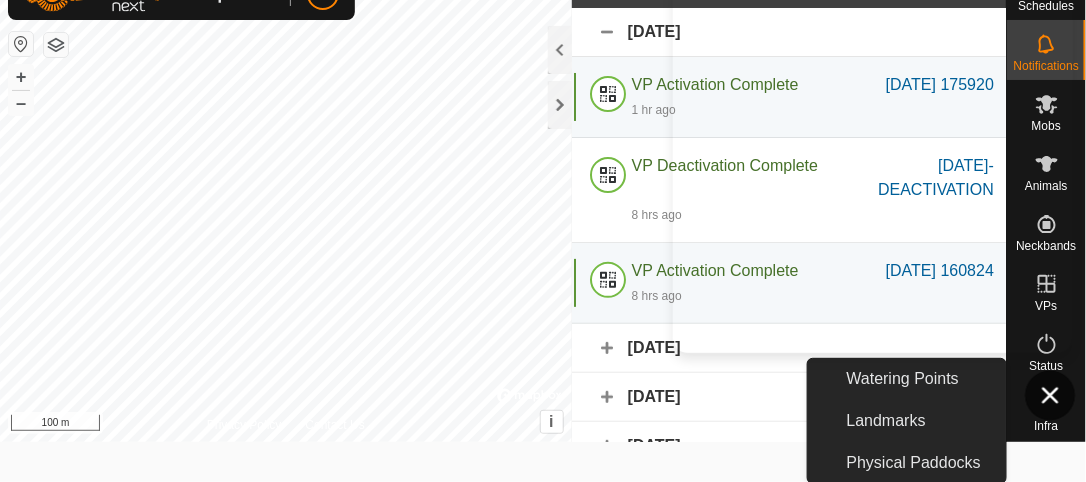 scroll, scrollTop: 0, scrollLeft: 0, axis: both 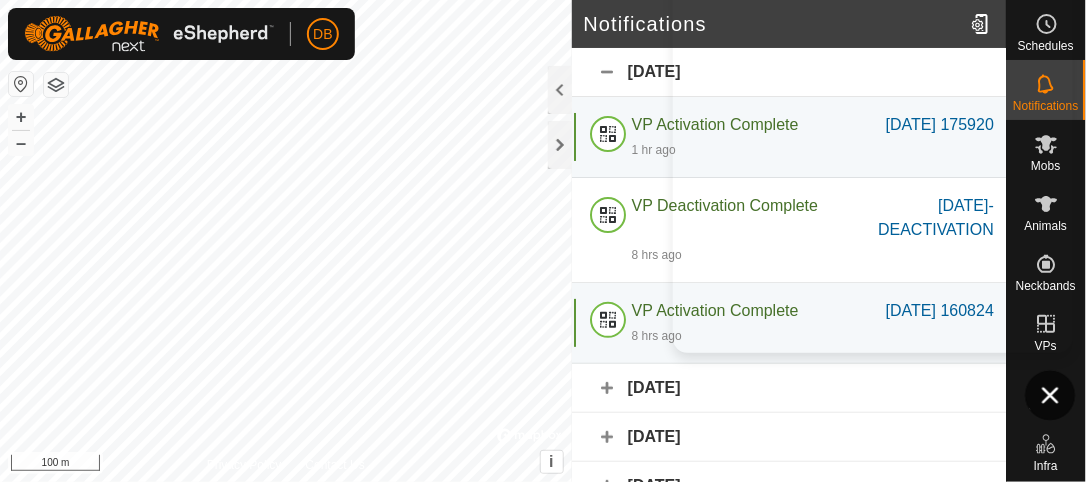 click 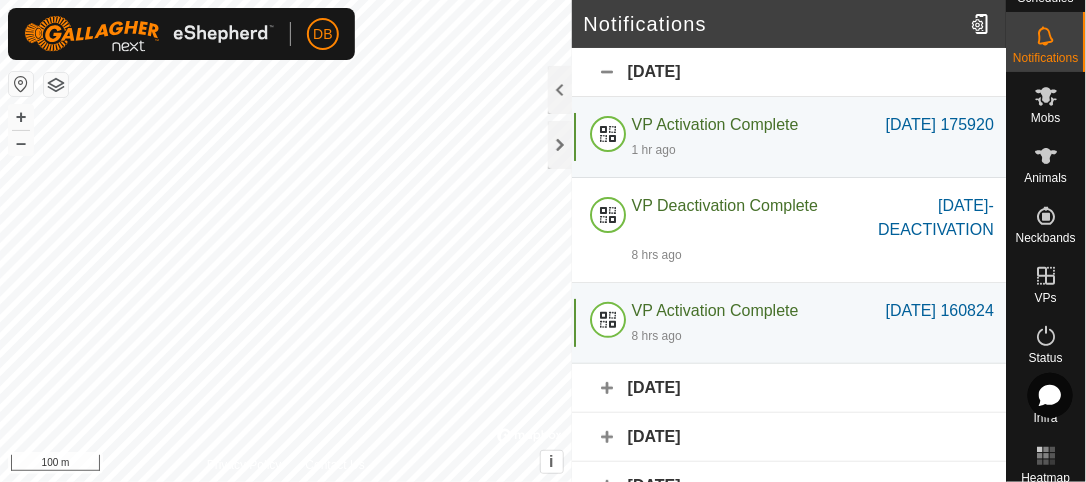 scroll, scrollTop: 50, scrollLeft: 0, axis: vertical 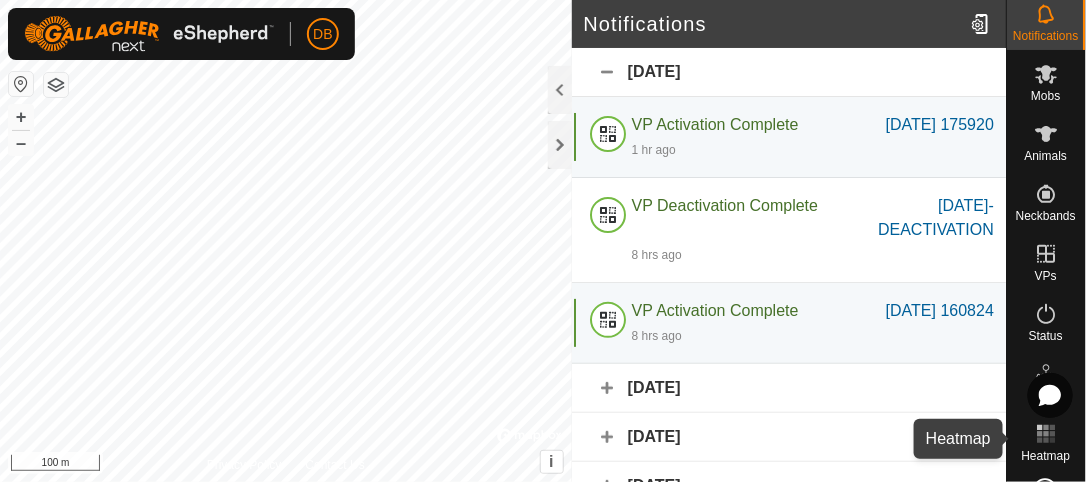 click 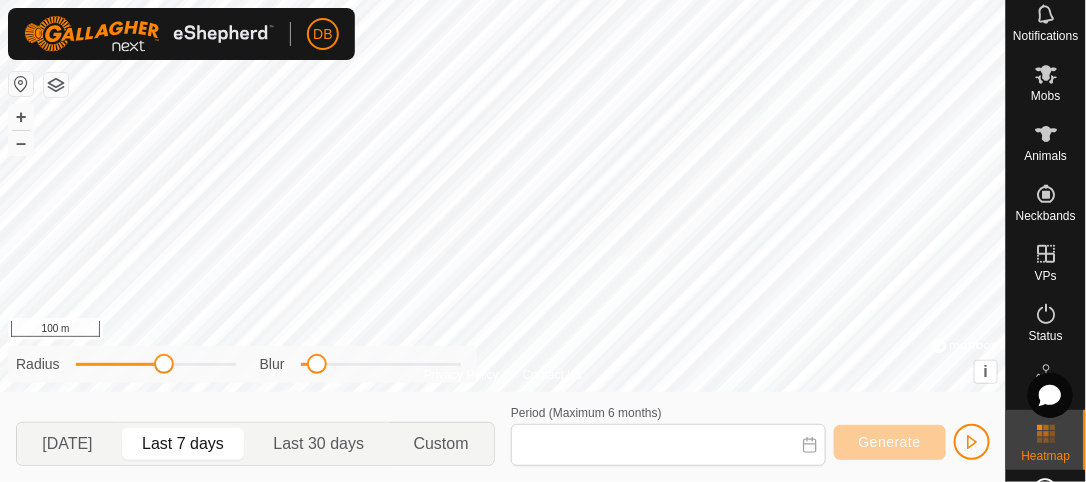 type on "[DATE] - [DATE]" 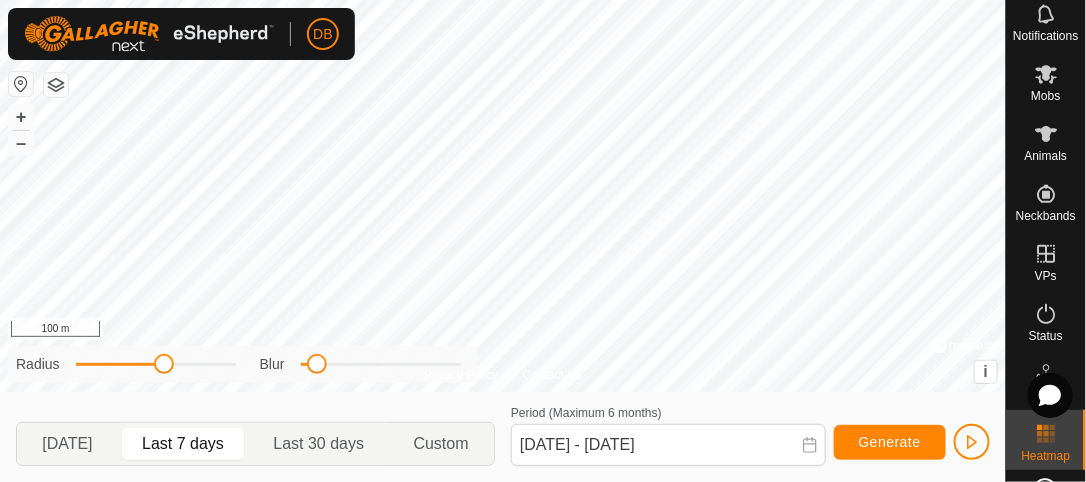 scroll, scrollTop: 0, scrollLeft: 0, axis: both 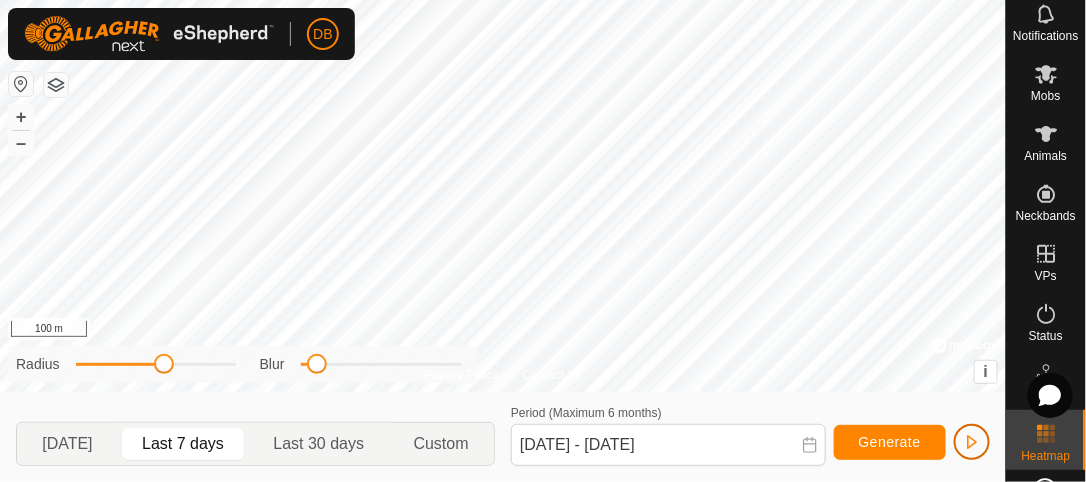 click 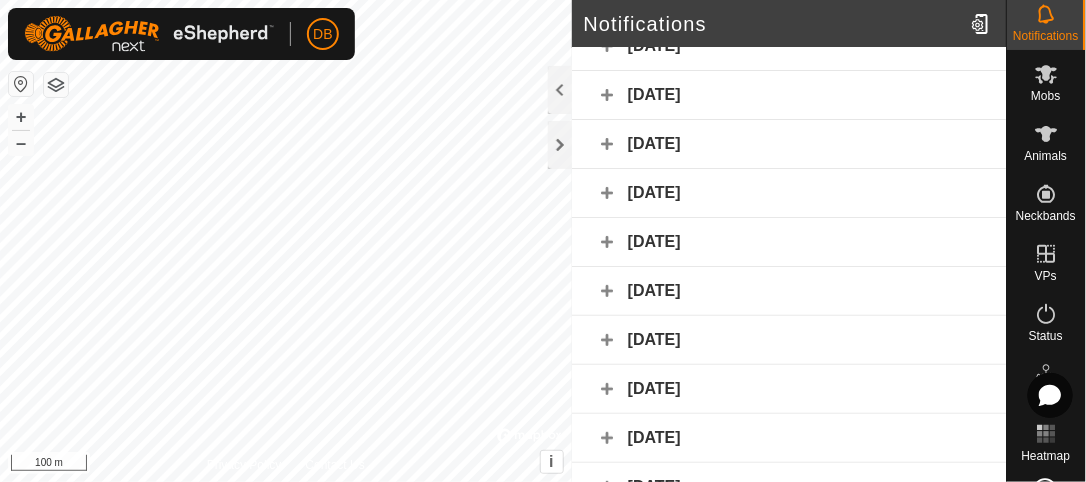 scroll, scrollTop: 0, scrollLeft: 0, axis: both 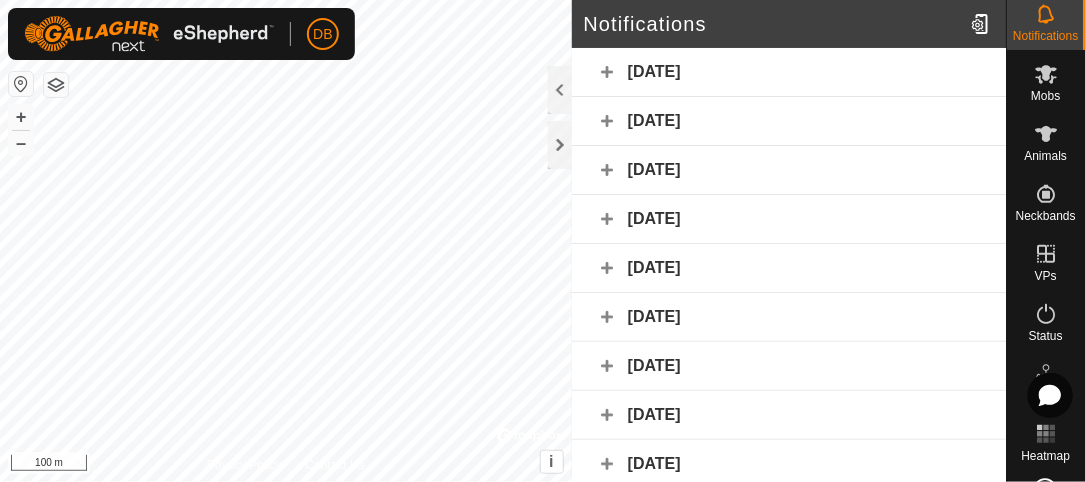 click on "[DATE]" 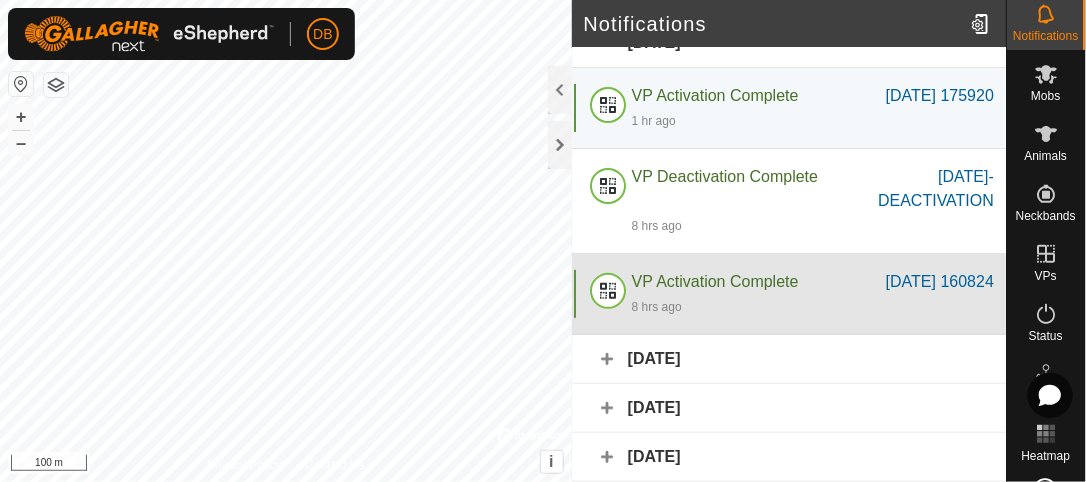 scroll, scrollTop: 30, scrollLeft: 0, axis: vertical 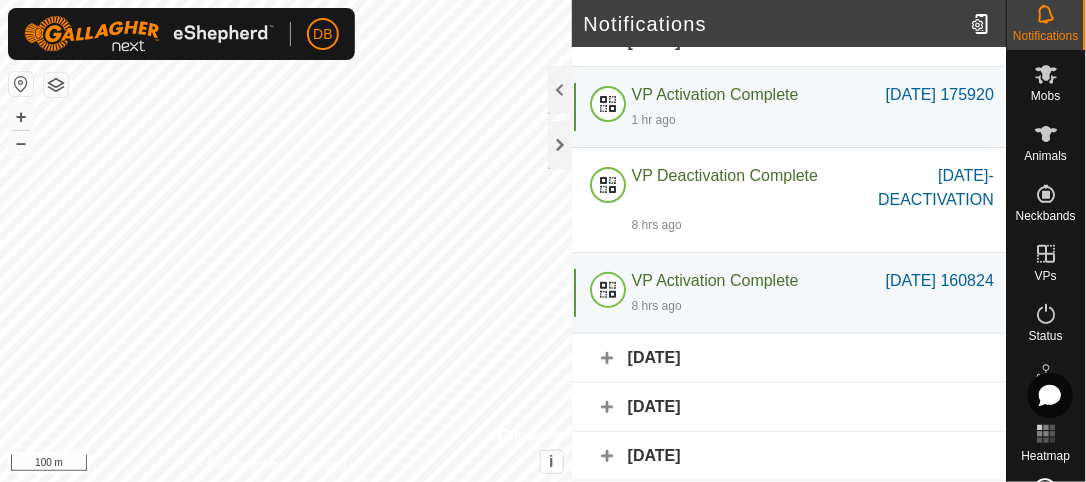 click on "[DATE]" 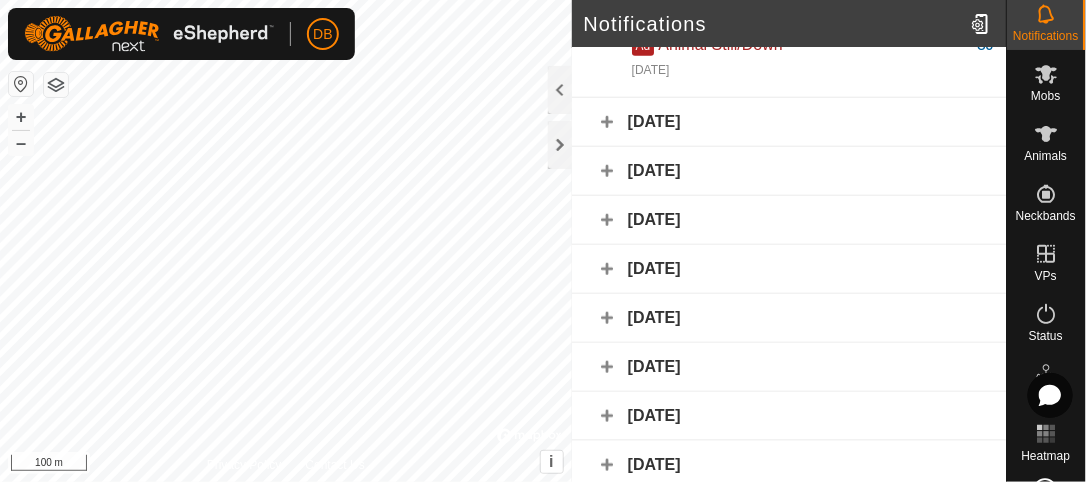scroll, scrollTop: 0, scrollLeft: 0, axis: both 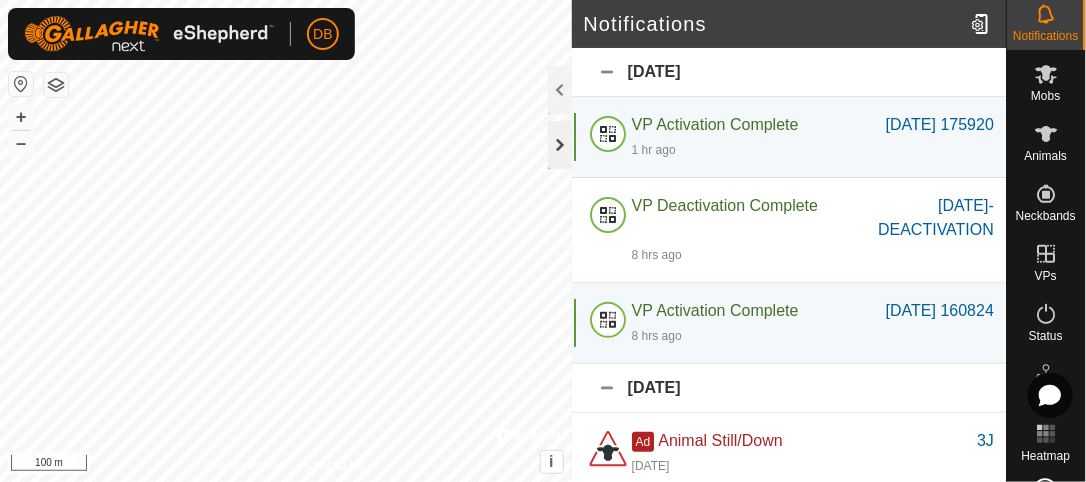 click 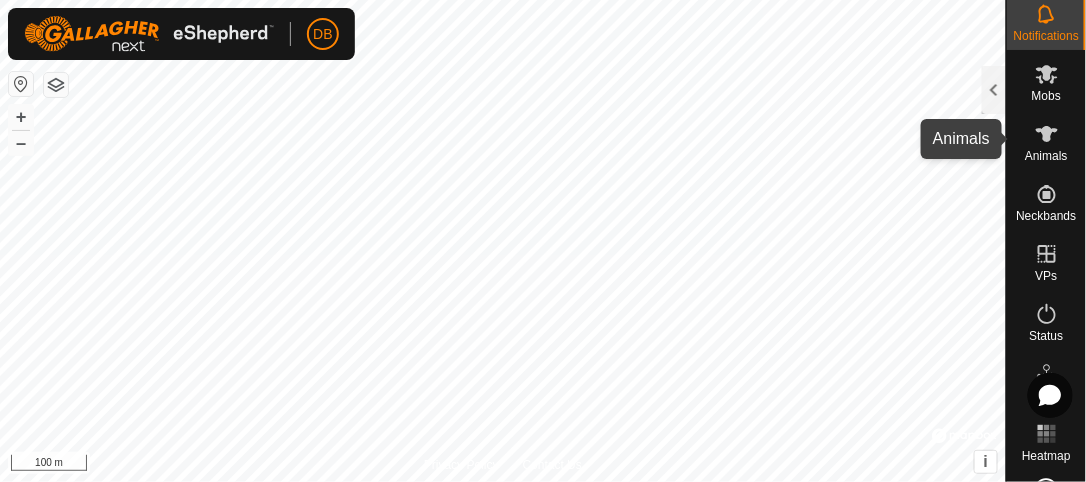 click 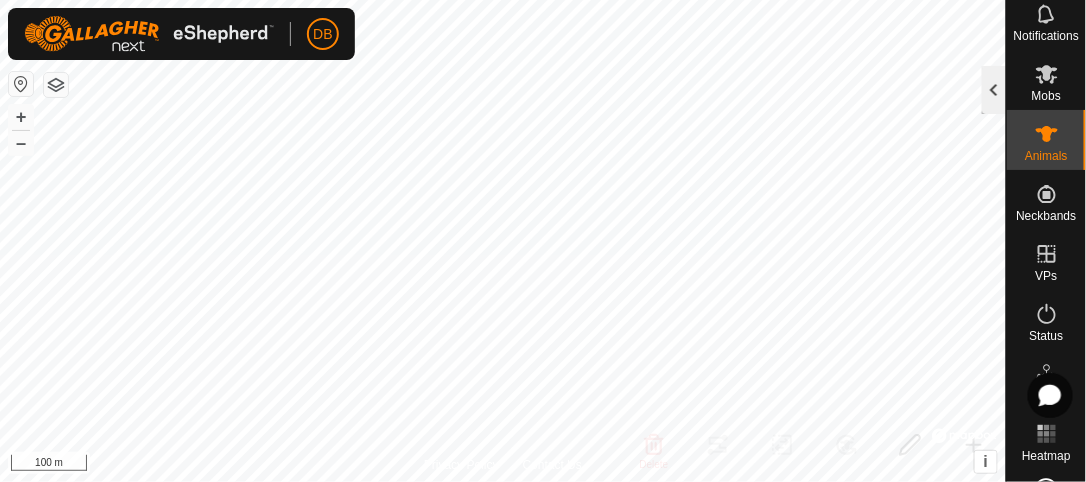 click 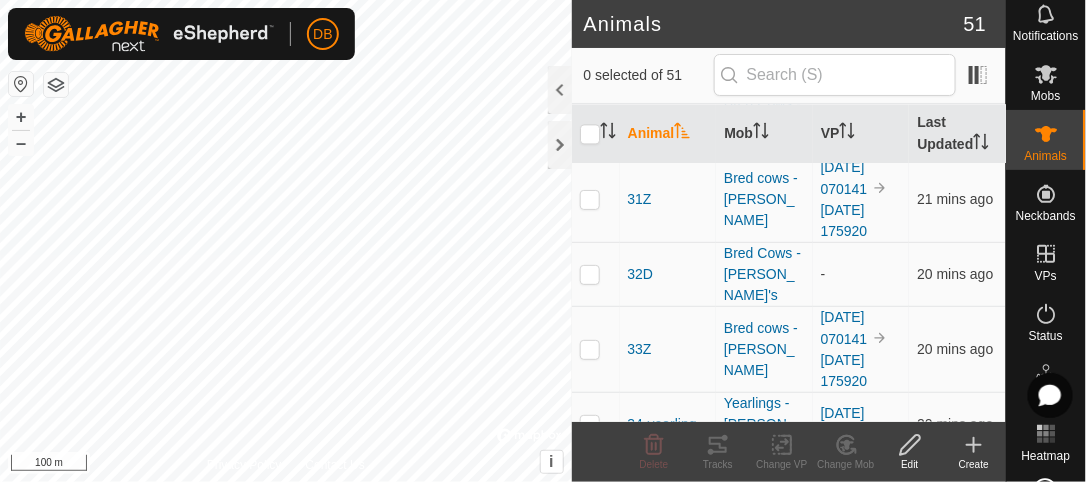 scroll, scrollTop: 1222, scrollLeft: 0, axis: vertical 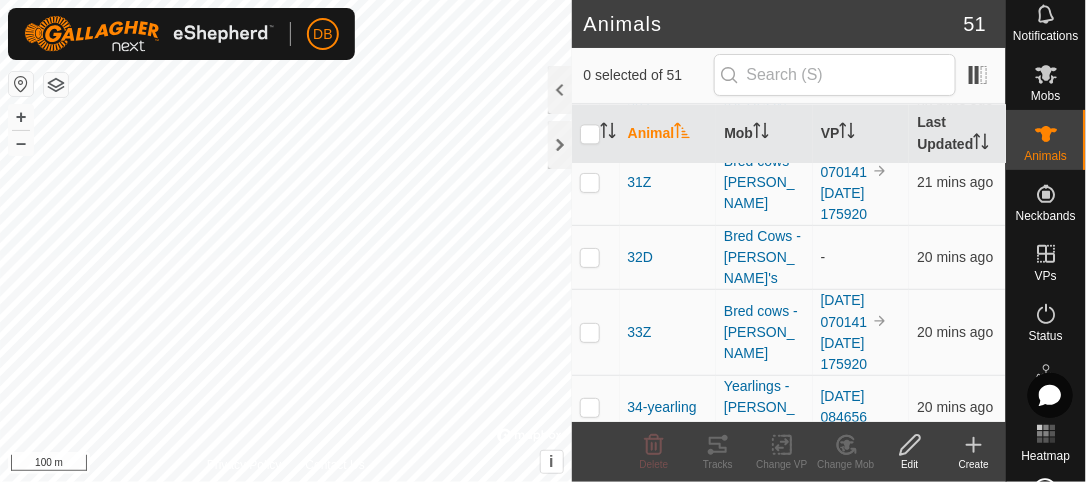 click on "37H" at bounding box center [641, 632] 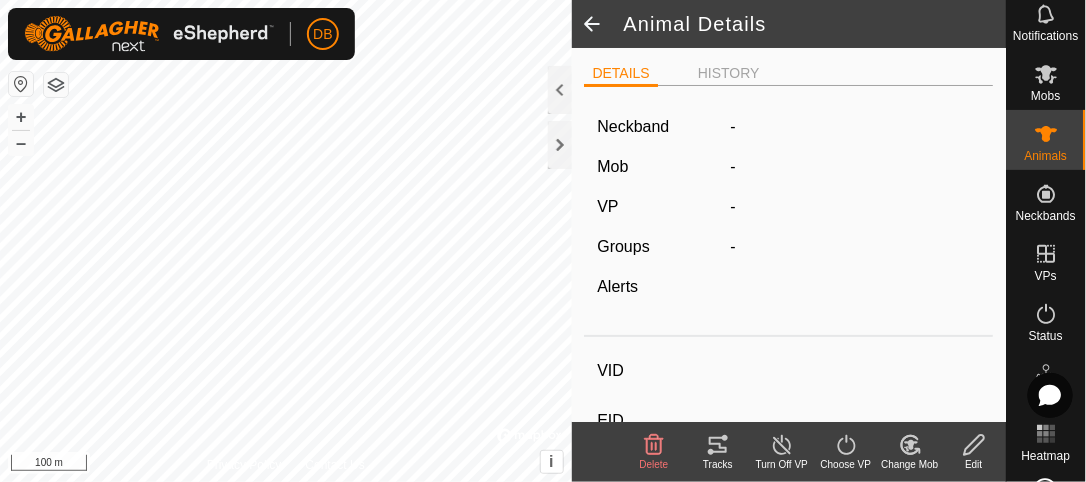 click on "Tracks" 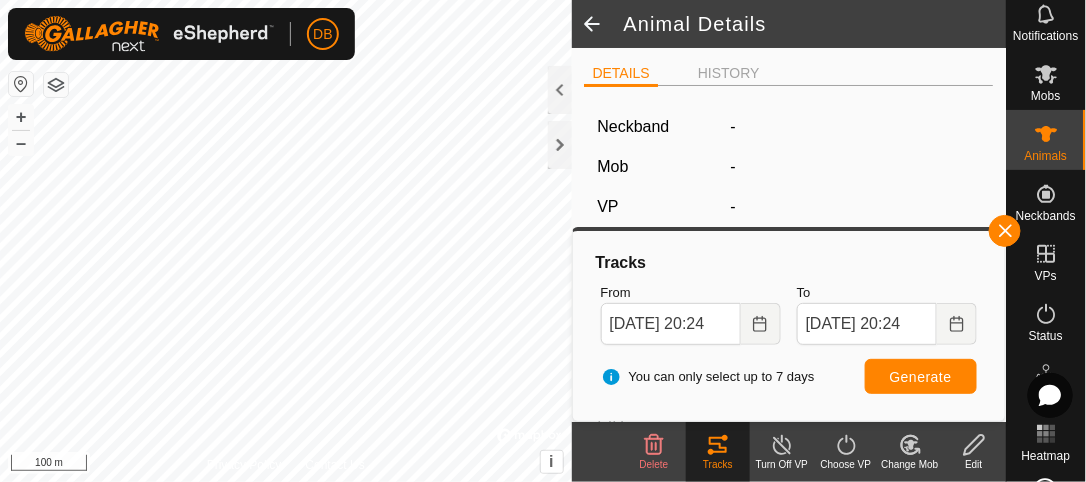 type on "37H" 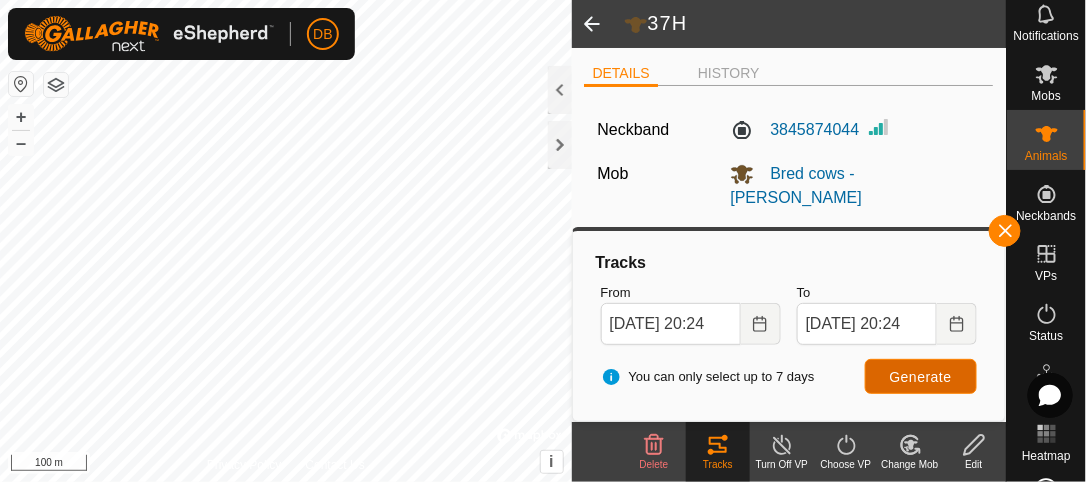 click on "Generate" at bounding box center (921, 376) 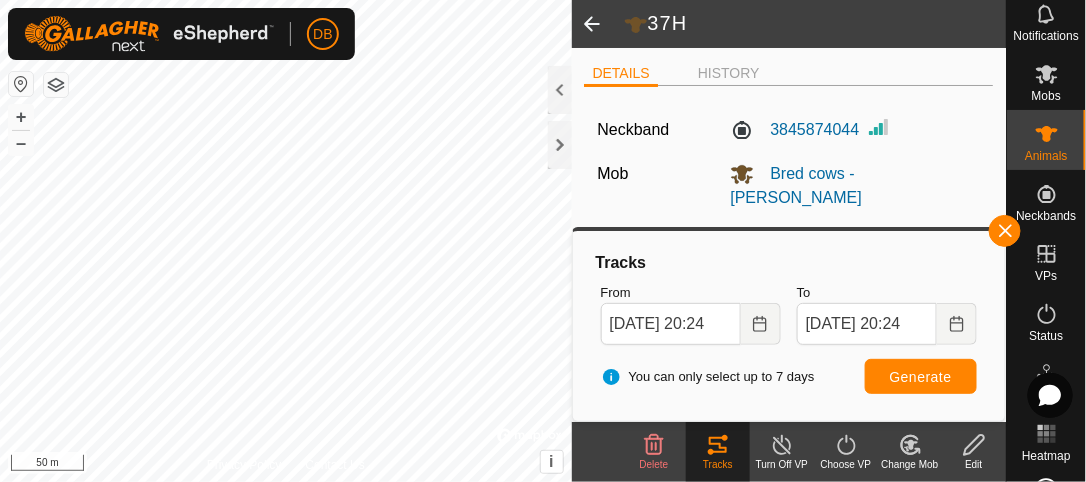 click on "[DATE] 175920" 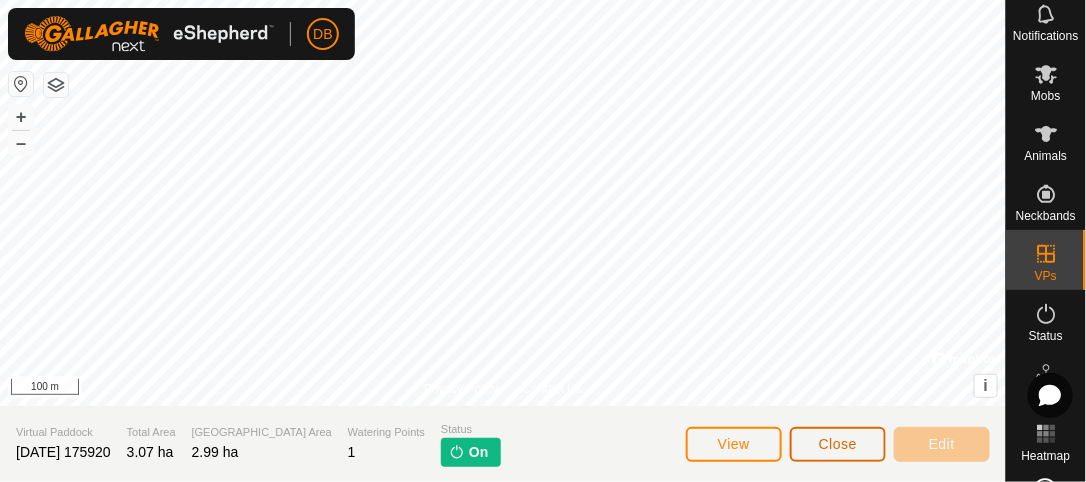 click on "Close" 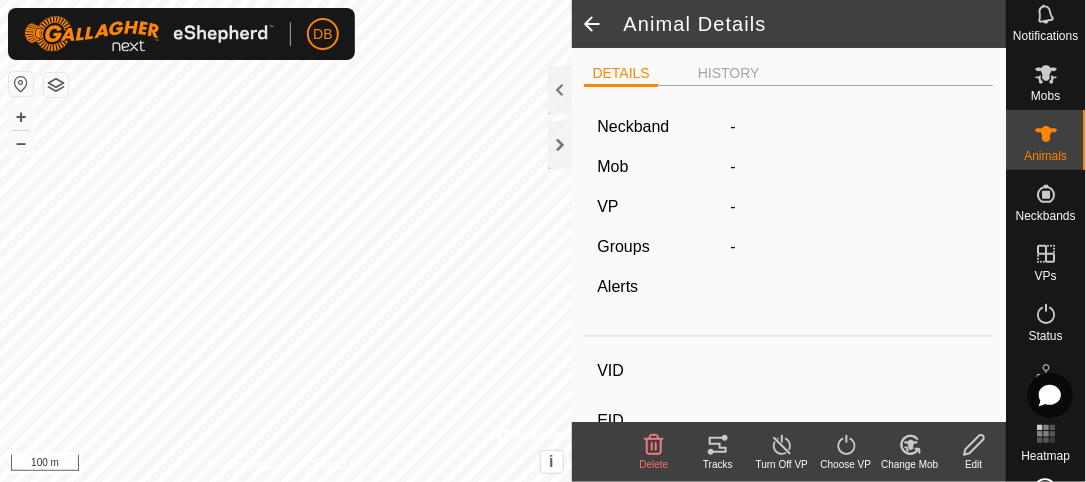 type on "37H" 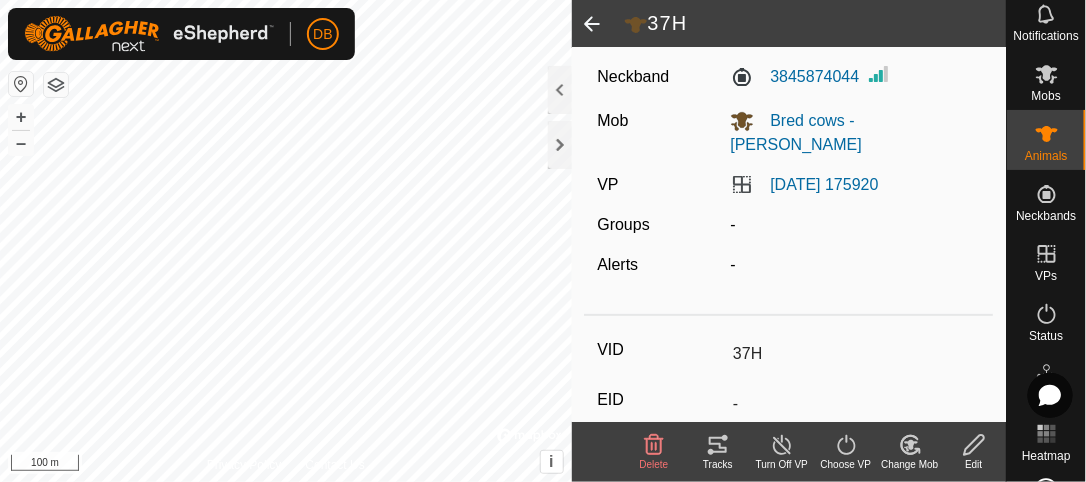 scroll, scrollTop: 0, scrollLeft: 0, axis: both 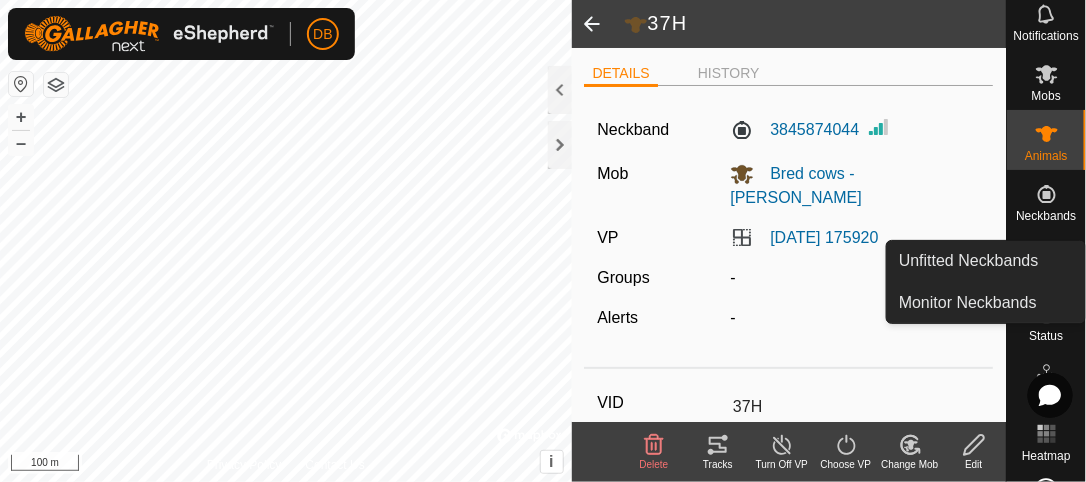 click 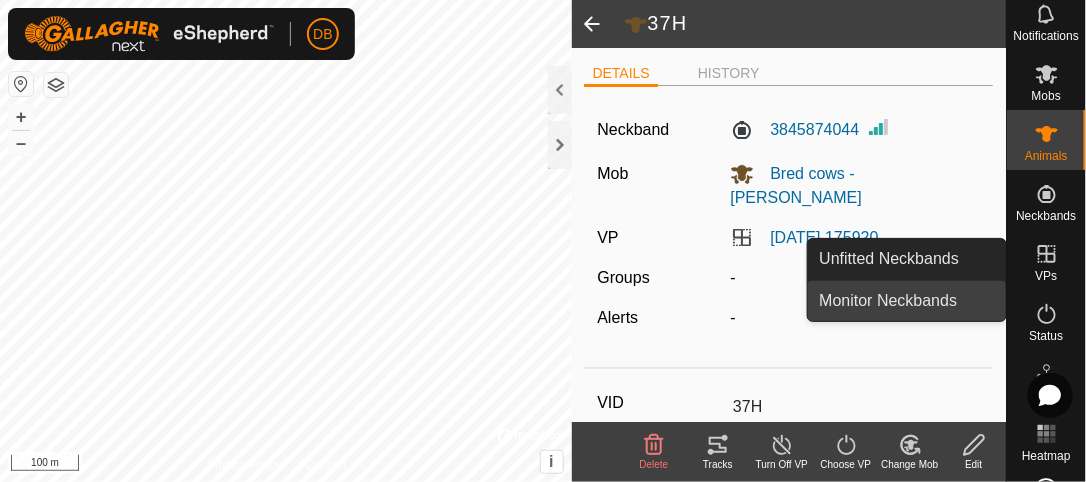 click on "Monitor Neckbands" at bounding box center [907, 301] 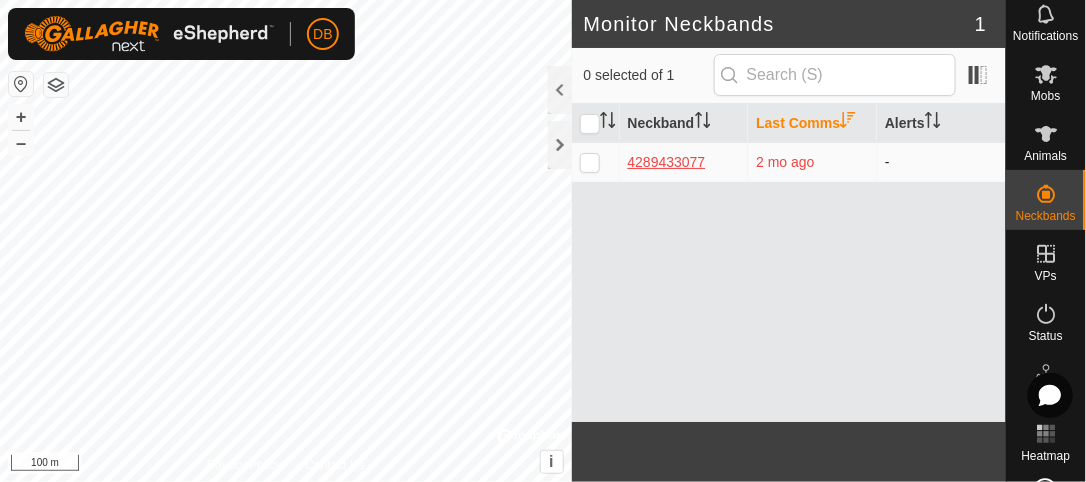 click on "4289433077" at bounding box center [684, 162] 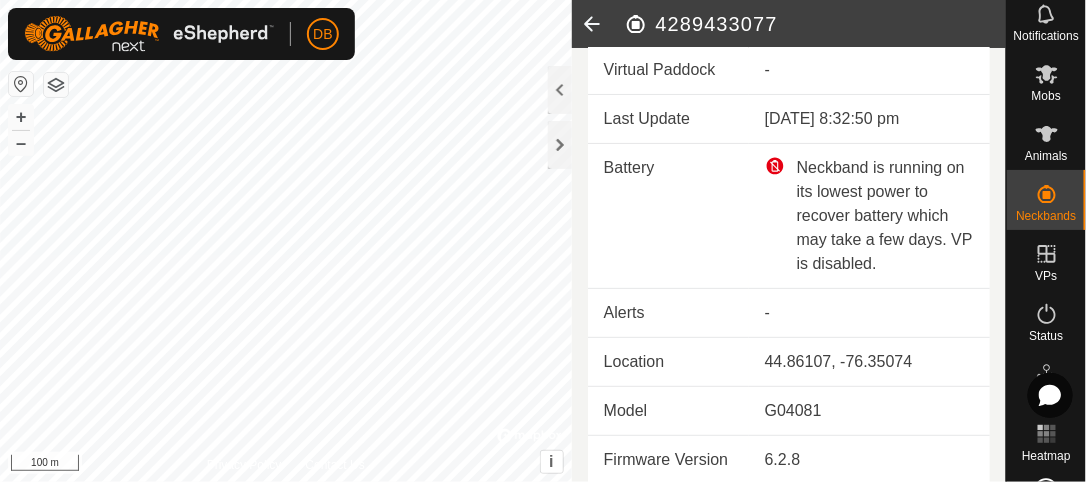 scroll, scrollTop: 0, scrollLeft: 0, axis: both 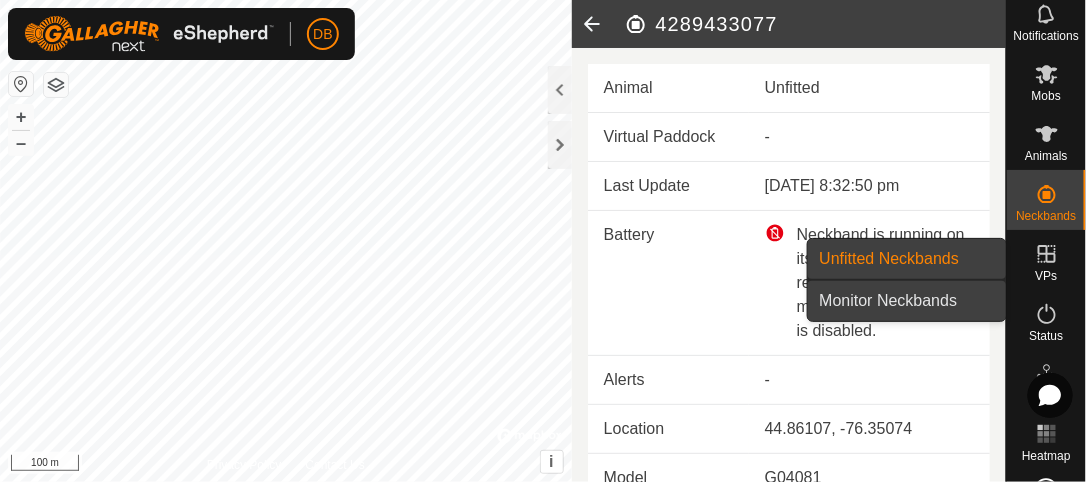 click on "Monitor Neckbands" at bounding box center (907, 301) 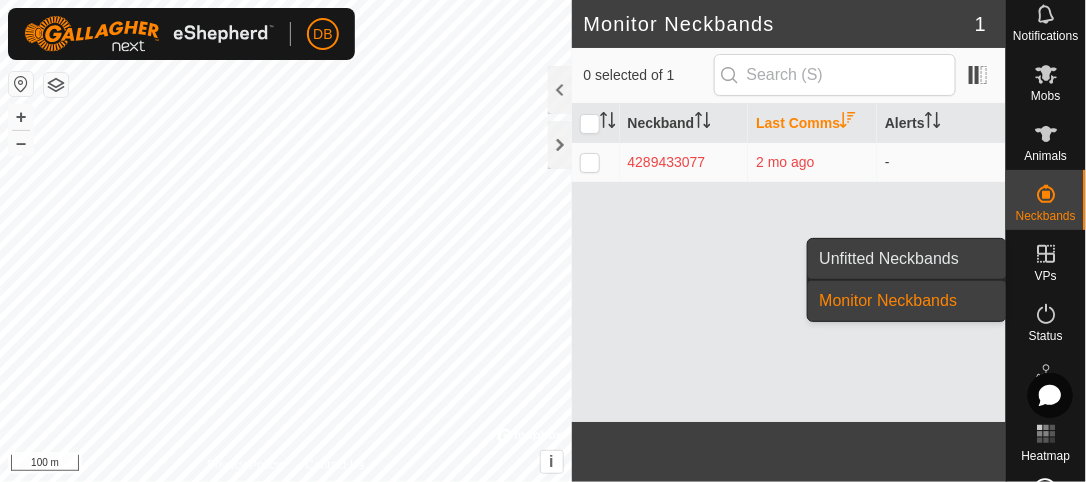click on "Unfitted Neckbands" at bounding box center (907, 259) 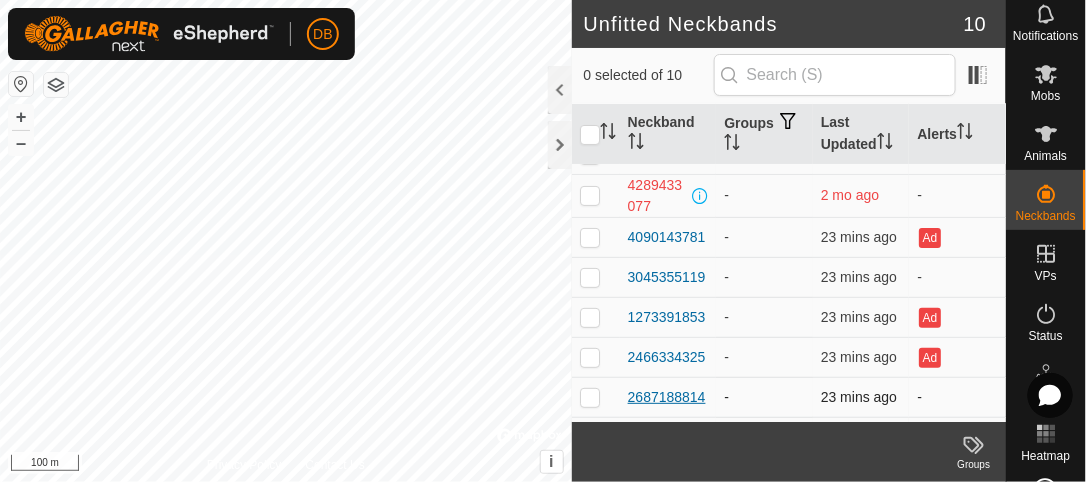 scroll, scrollTop: 0, scrollLeft: 0, axis: both 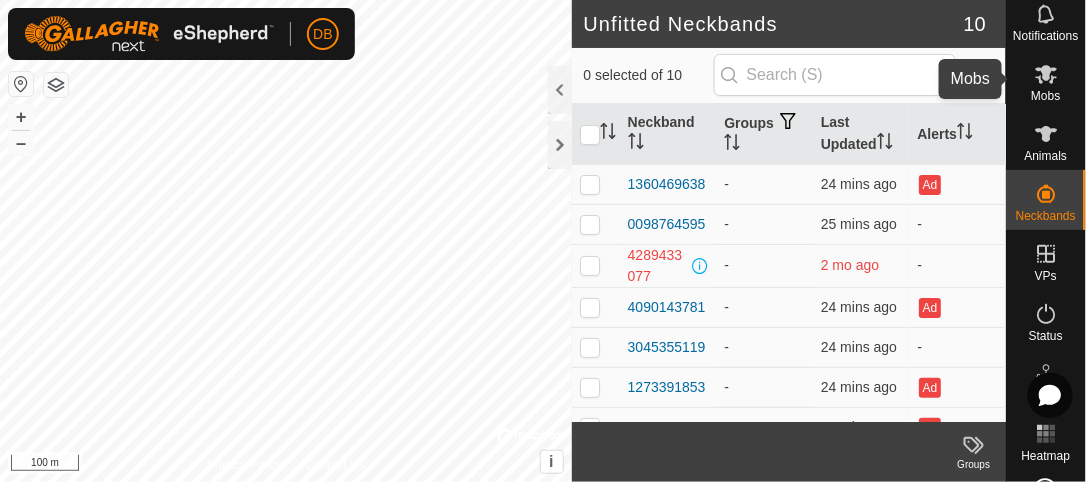 click 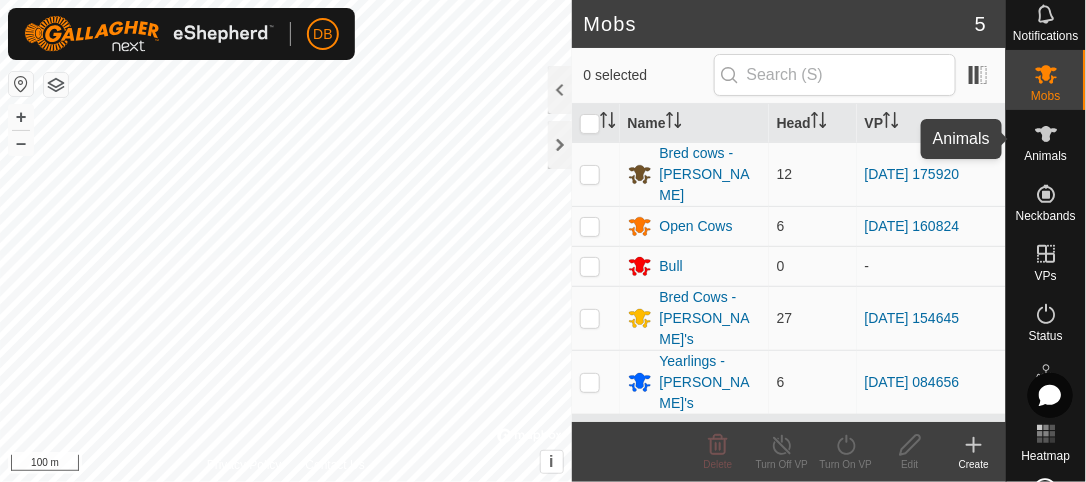 click 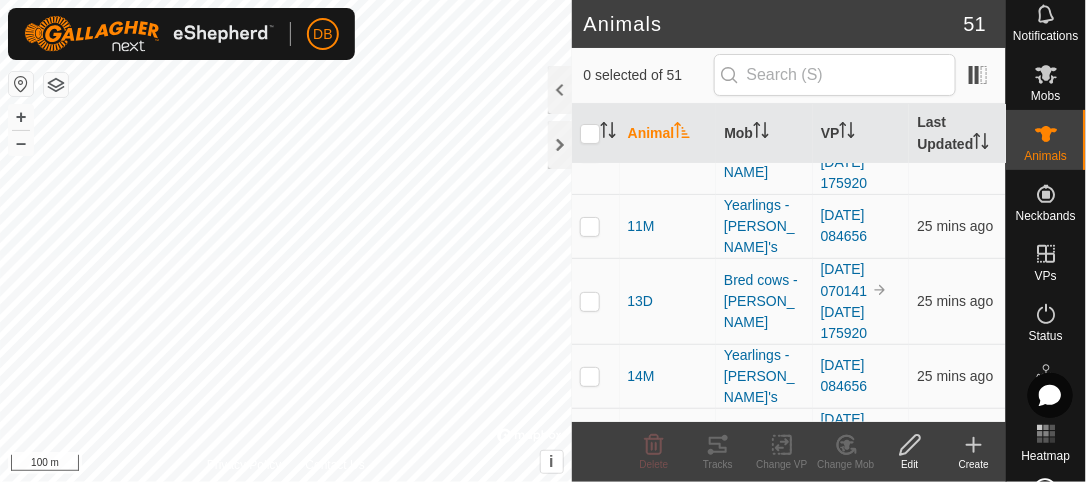 scroll, scrollTop: 55, scrollLeft: 0, axis: vertical 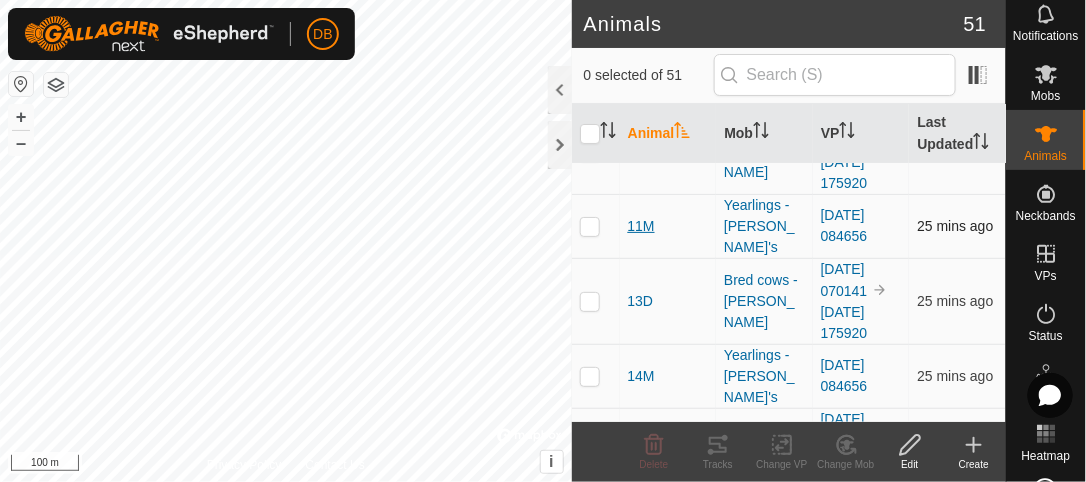 click on "11M" at bounding box center (641, 226) 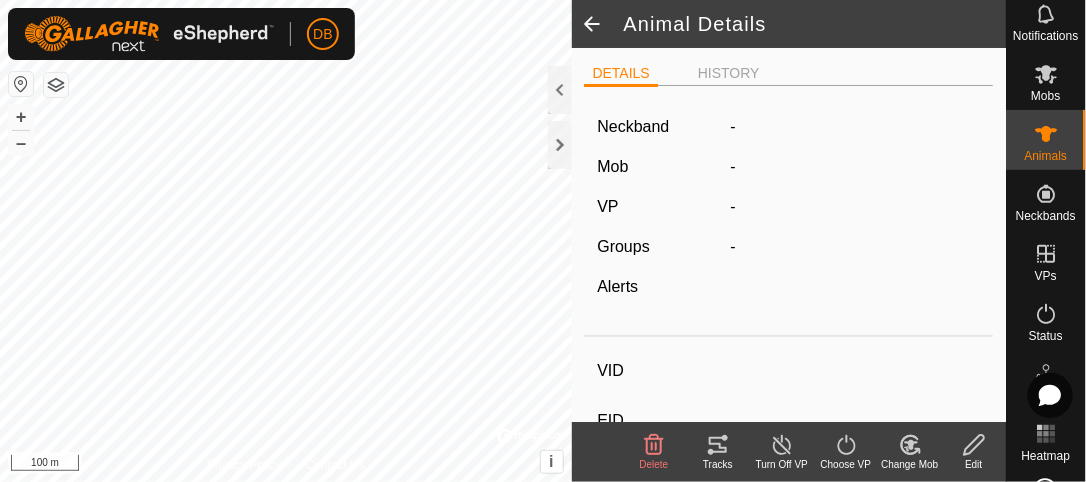 type on "11M" 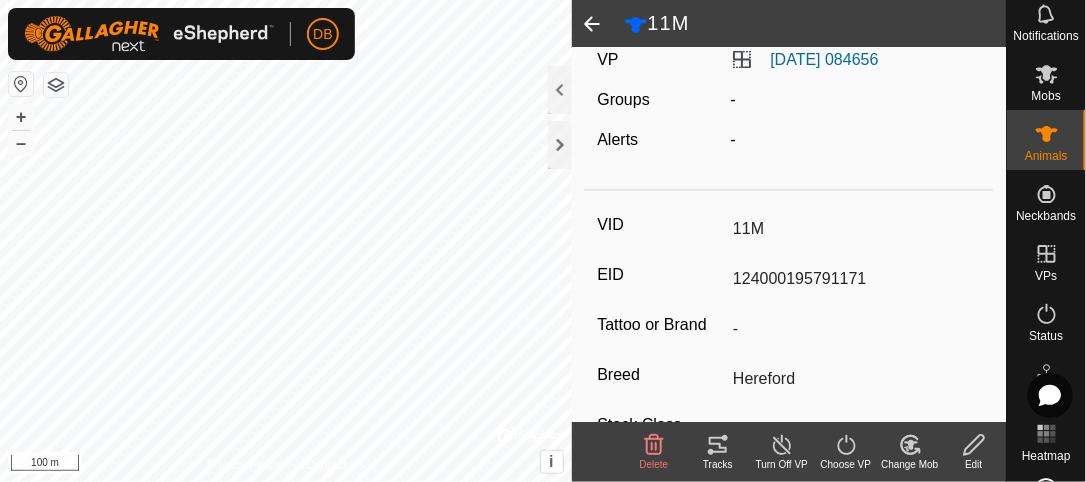 scroll, scrollTop: 0, scrollLeft: 0, axis: both 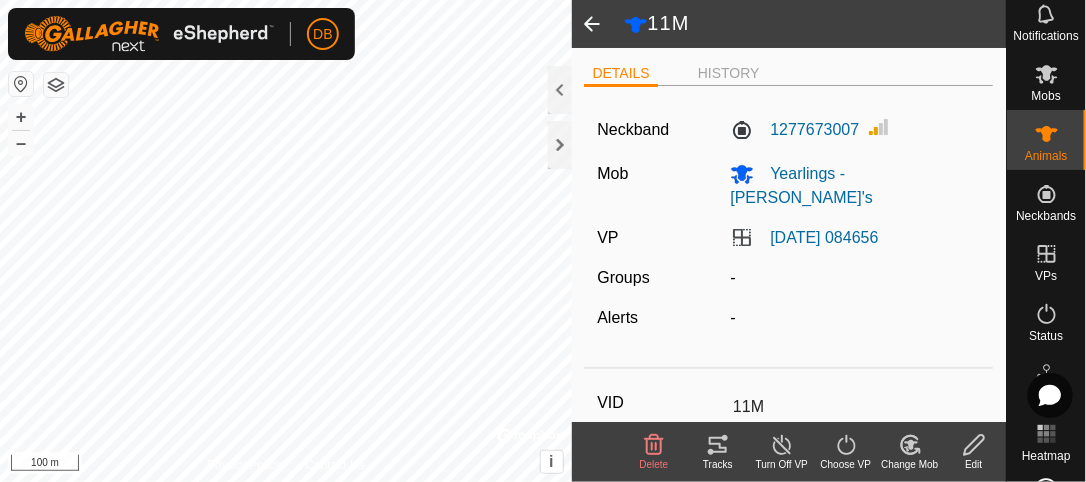 click 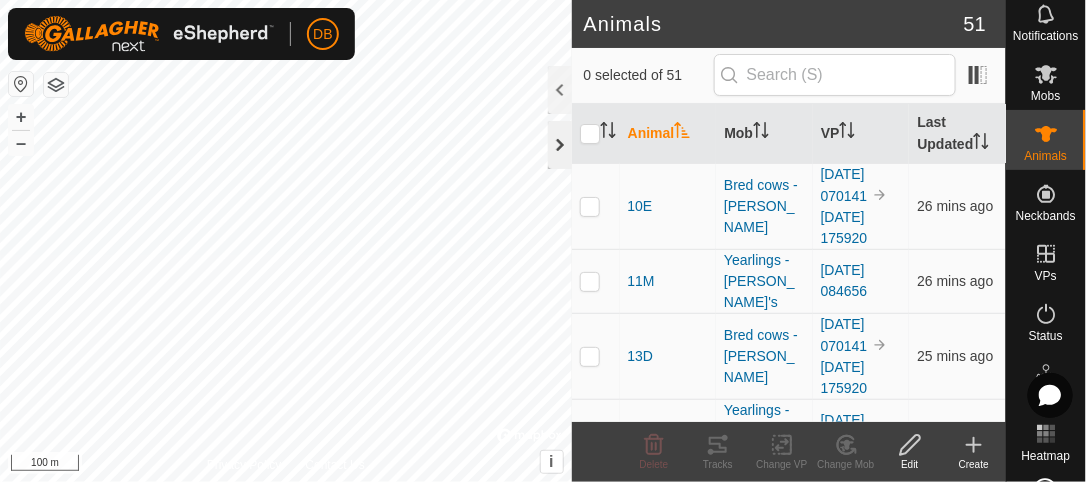 click 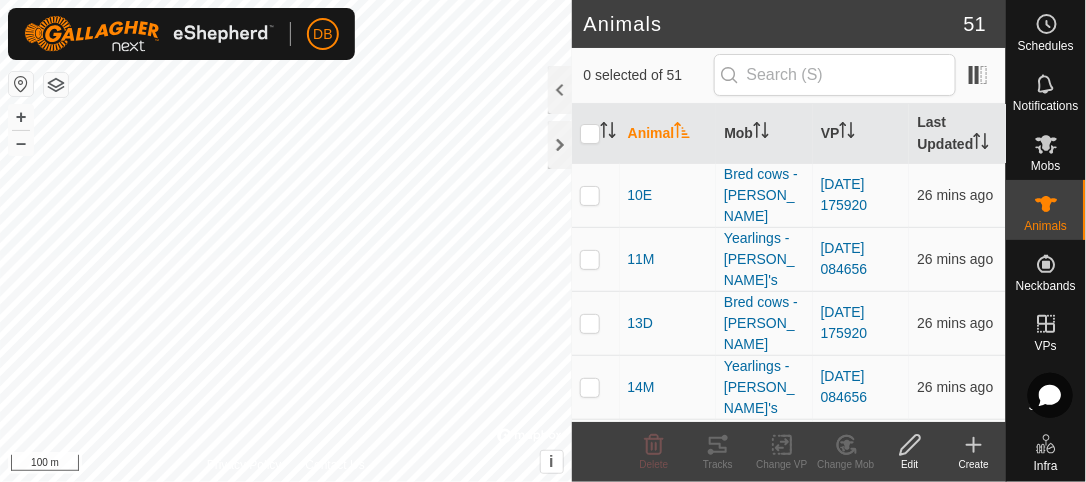 scroll, scrollTop: 0, scrollLeft: 0, axis: both 